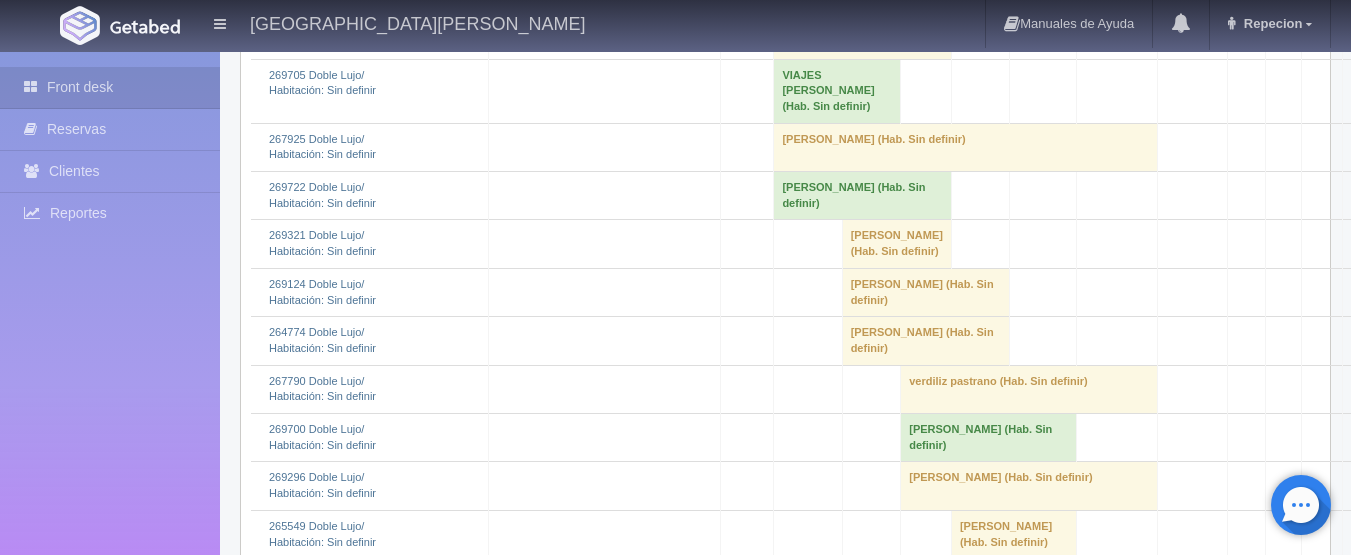 scroll, scrollTop: 2000, scrollLeft: 0, axis: vertical 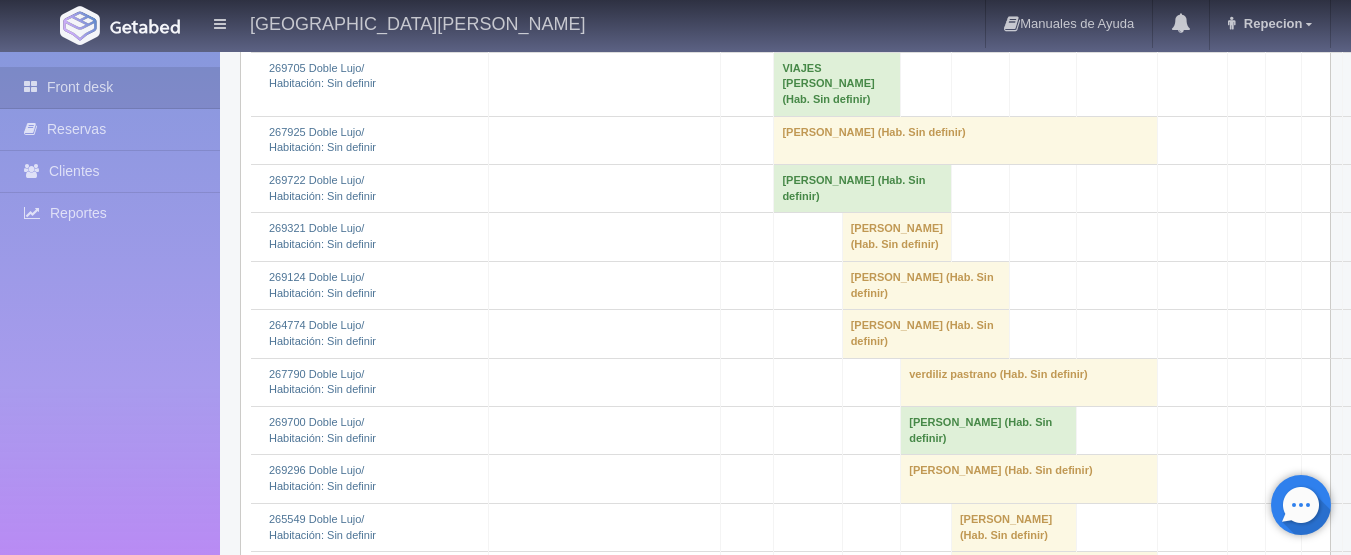click on "VIAJES DIANA 												(Hab. Sin definir)" at bounding box center (837, 84) 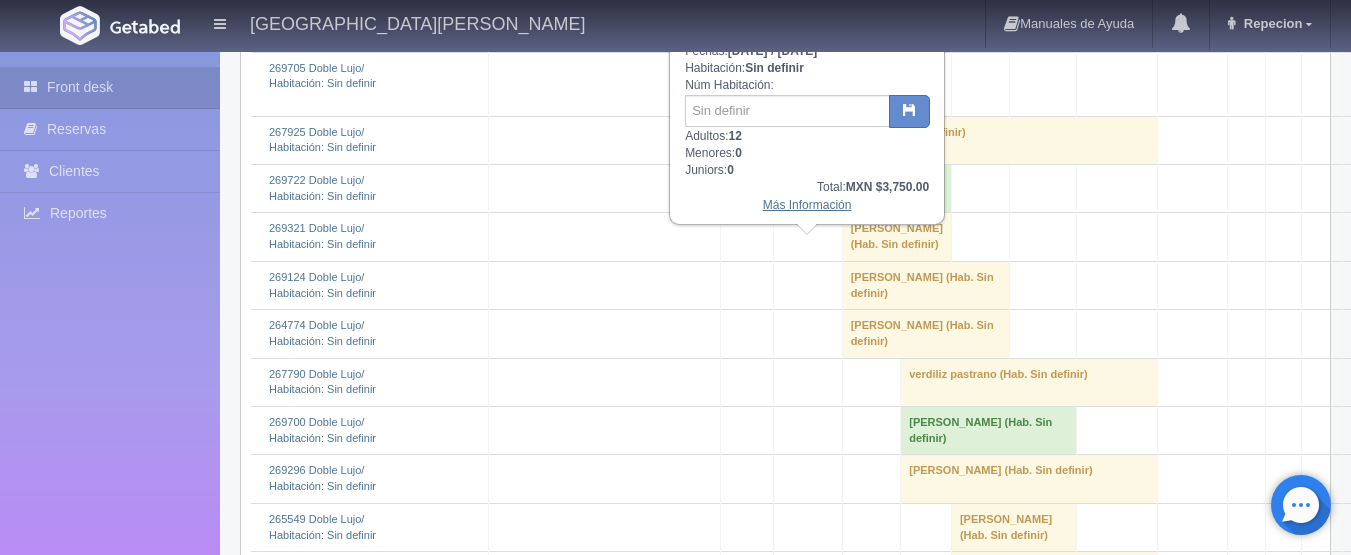 click on "Más Información" at bounding box center (807, 205) 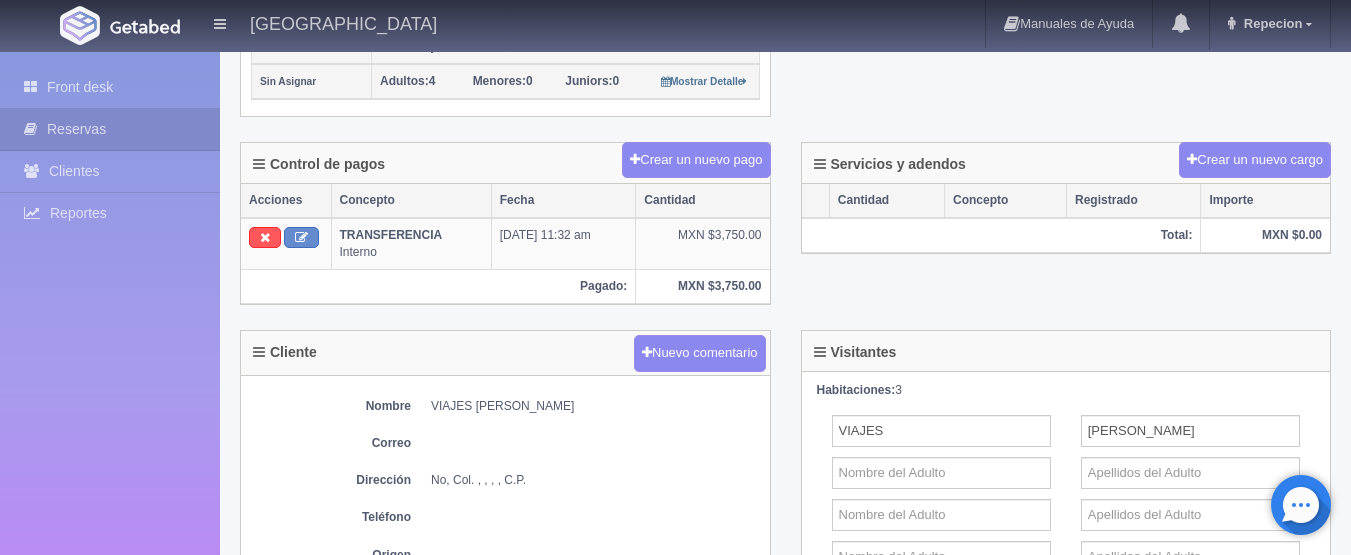 scroll, scrollTop: 700, scrollLeft: 0, axis: vertical 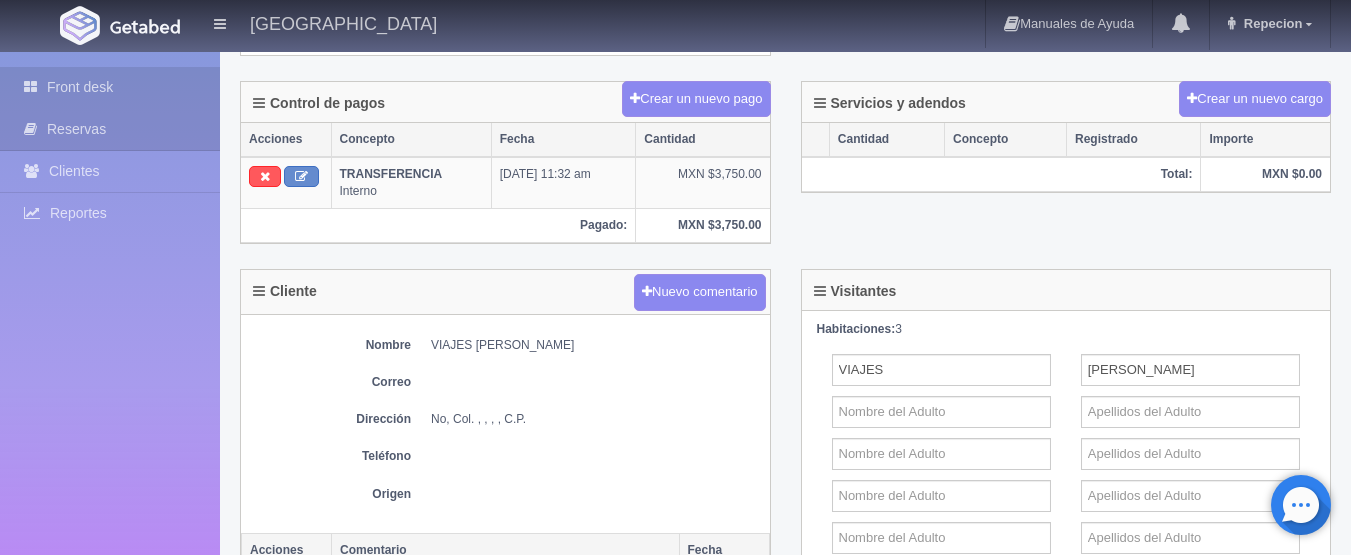 click on "Front desk" at bounding box center [110, 87] 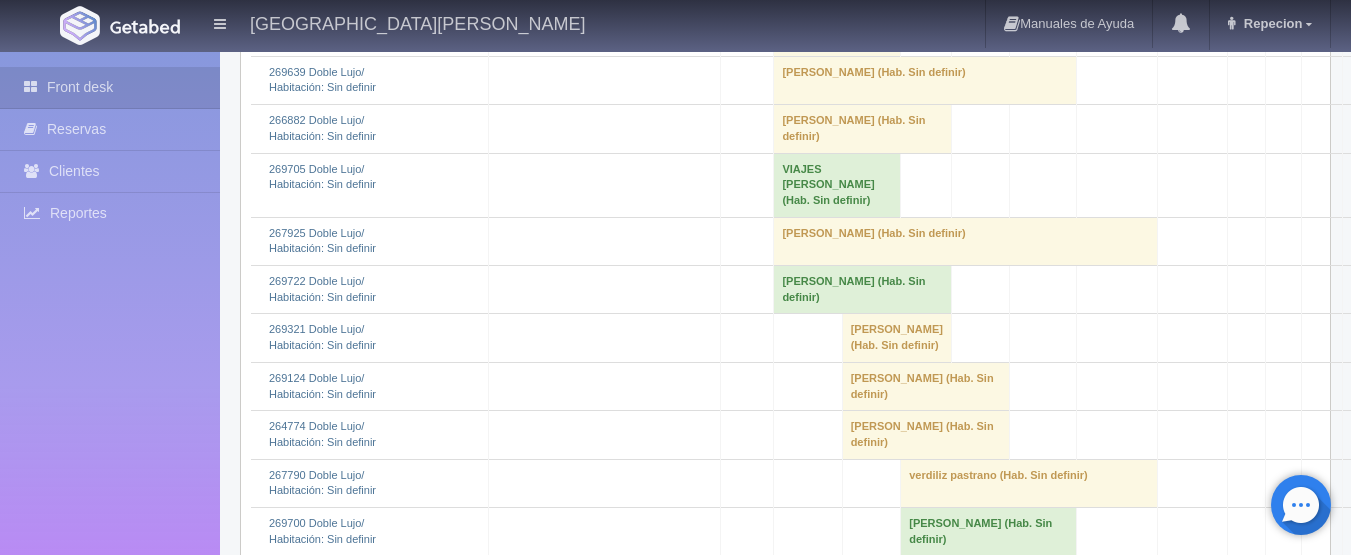 scroll, scrollTop: 1900, scrollLeft: 0, axis: vertical 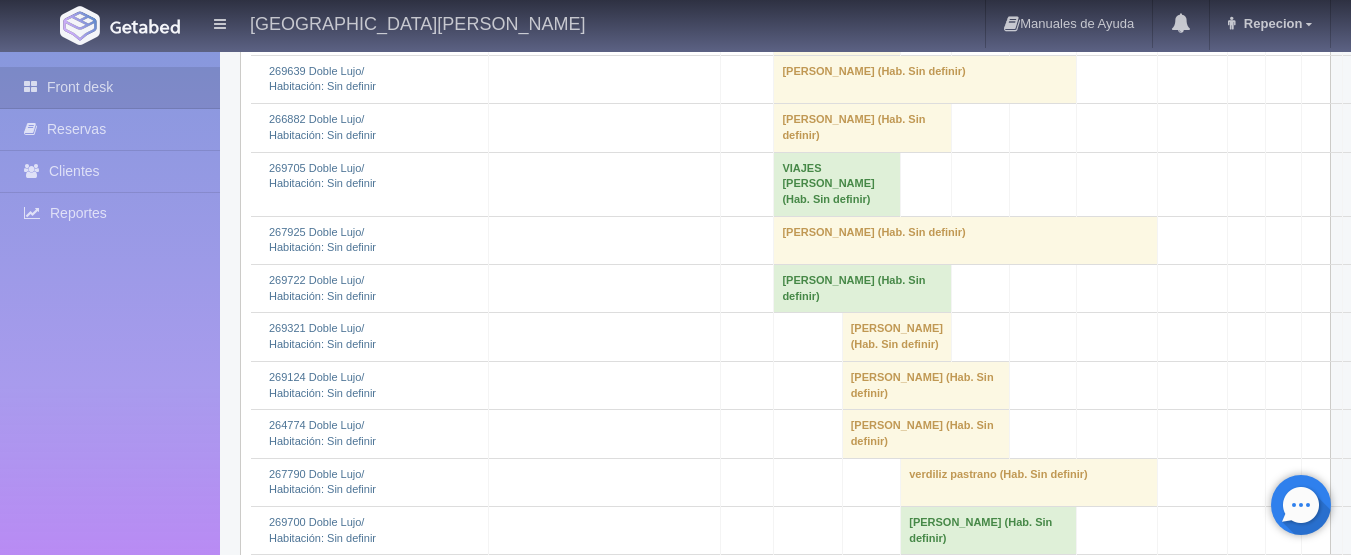 click on "JAIR MORENO MADERA 												(Hab. Sin definir)" at bounding box center (837, 31) 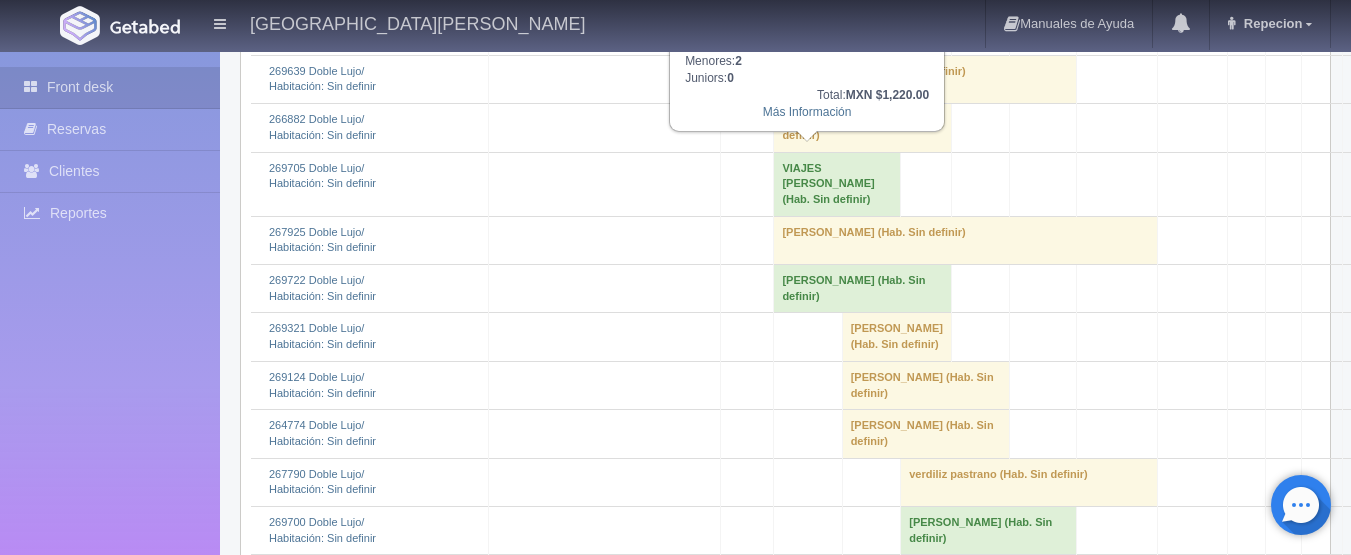 click on "Marco antonio Bedolla perez 												(Hab. Sin definir)" at bounding box center (925, 79) 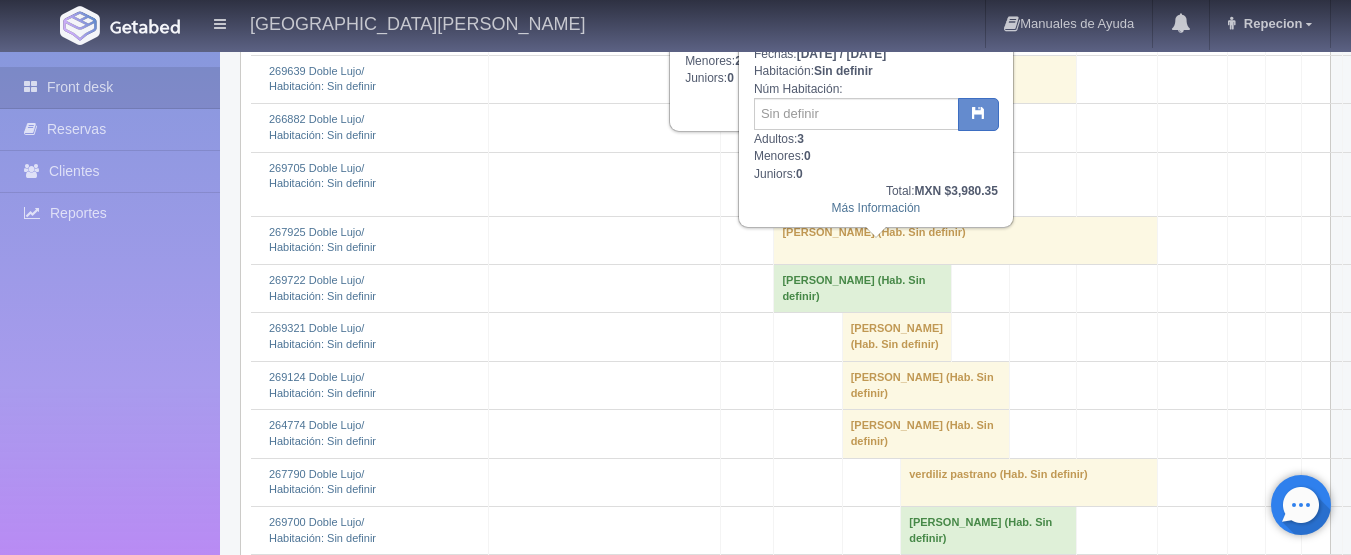 click on "[PERSON_NAME] 												(Hab. Sin definir)" at bounding box center [863, 128] 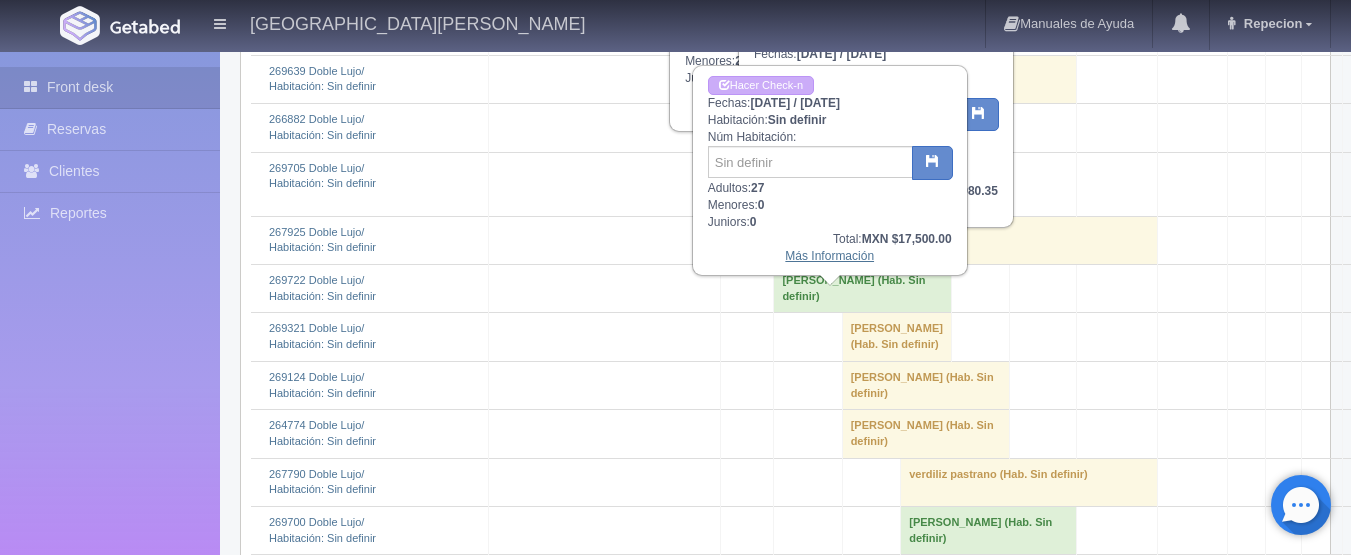 click on "Más Información" at bounding box center (829, 256) 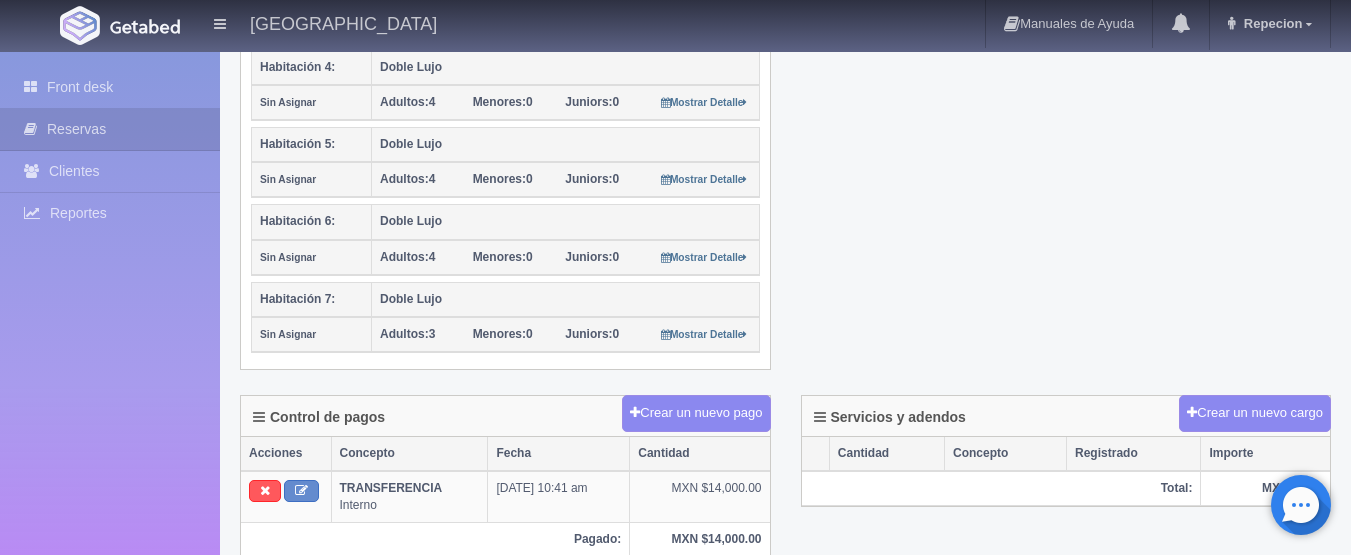 scroll, scrollTop: 700, scrollLeft: 0, axis: vertical 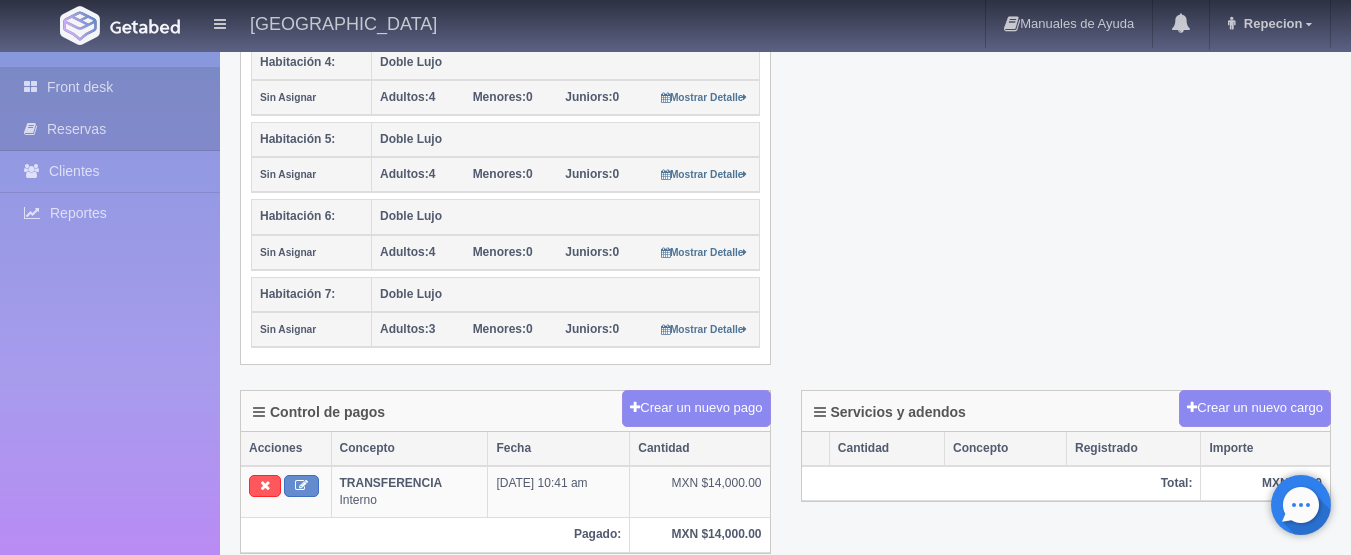 click on "Front desk" at bounding box center (110, 87) 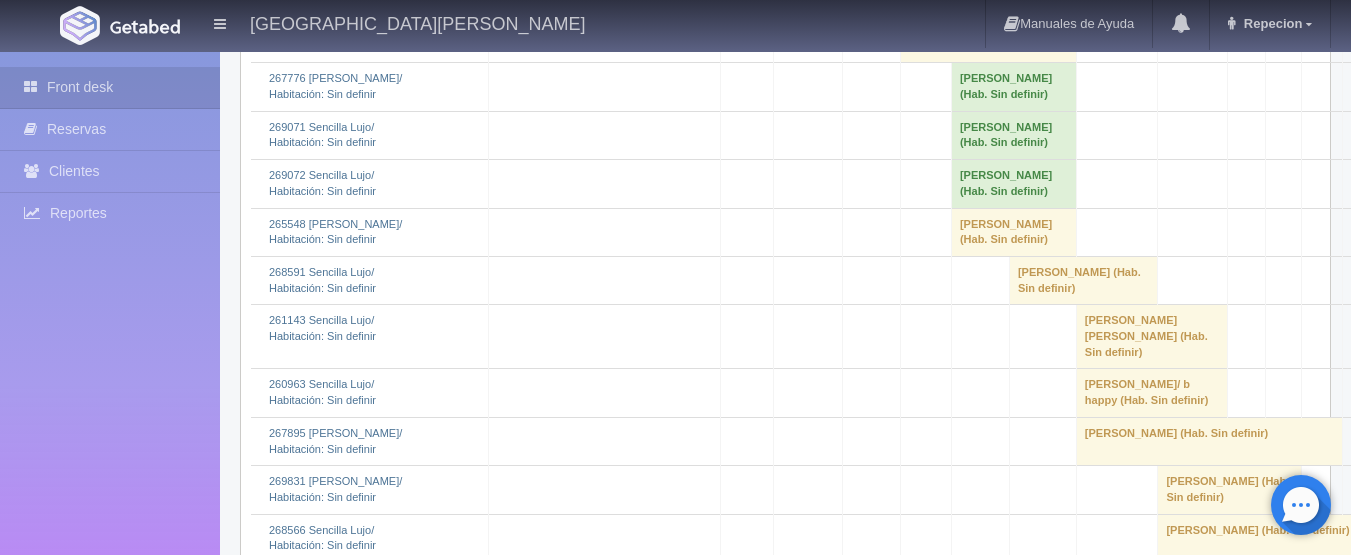 scroll, scrollTop: 4300, scrollLeft: 0, axis: vertical 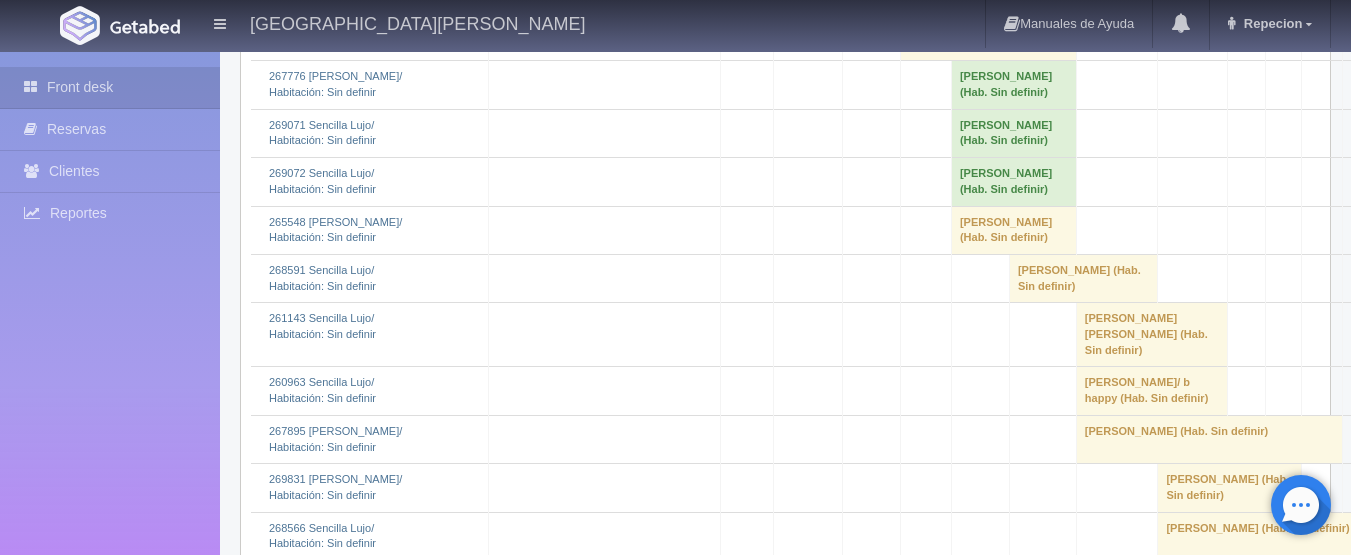 click on "VIAJES [PERSON_NAME] 												(Hab. Sin definir)" at bounding box center [837, -213] 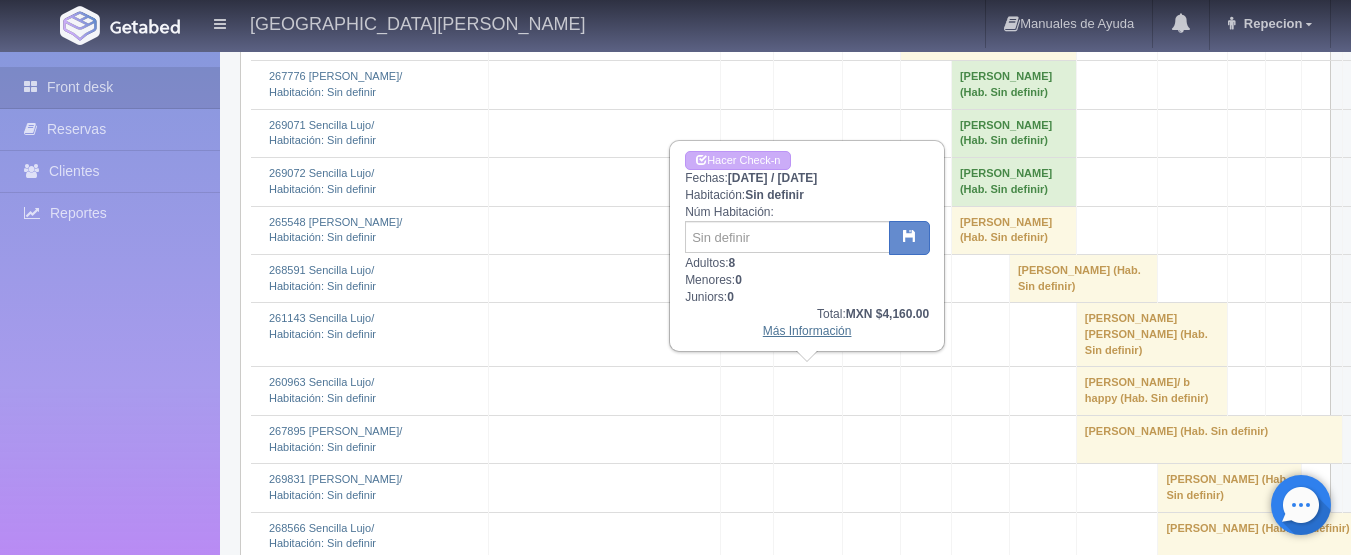 click on "Más Información" at bounding box center (807, 331) 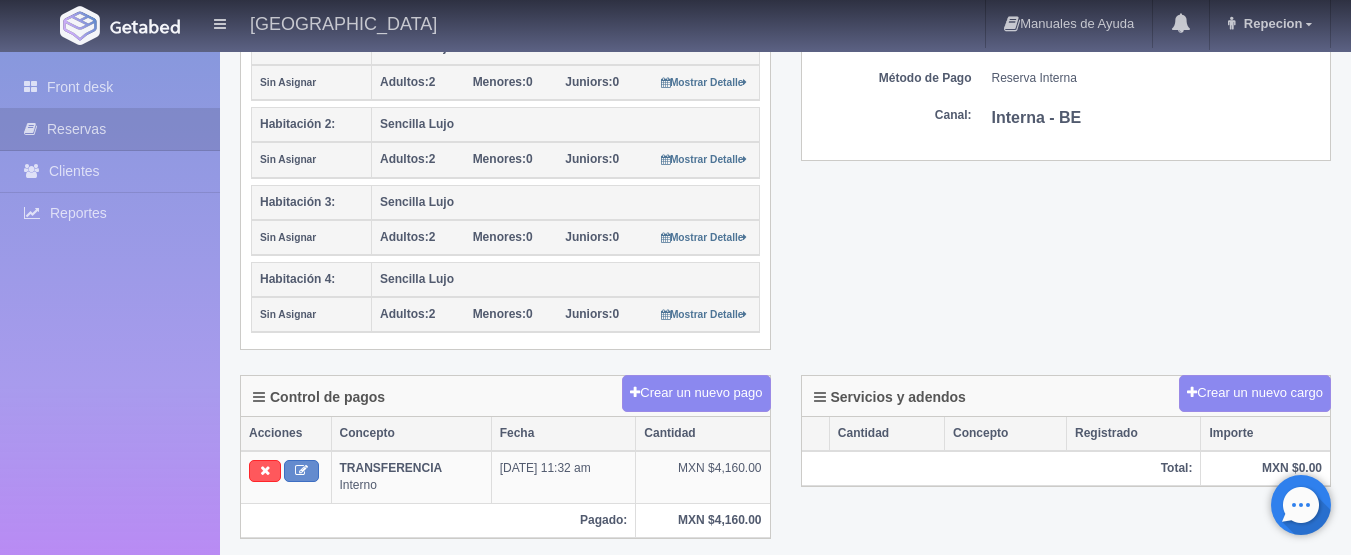 scroll, scrollTop: 500, scrollLeft: 0, axis: vertical 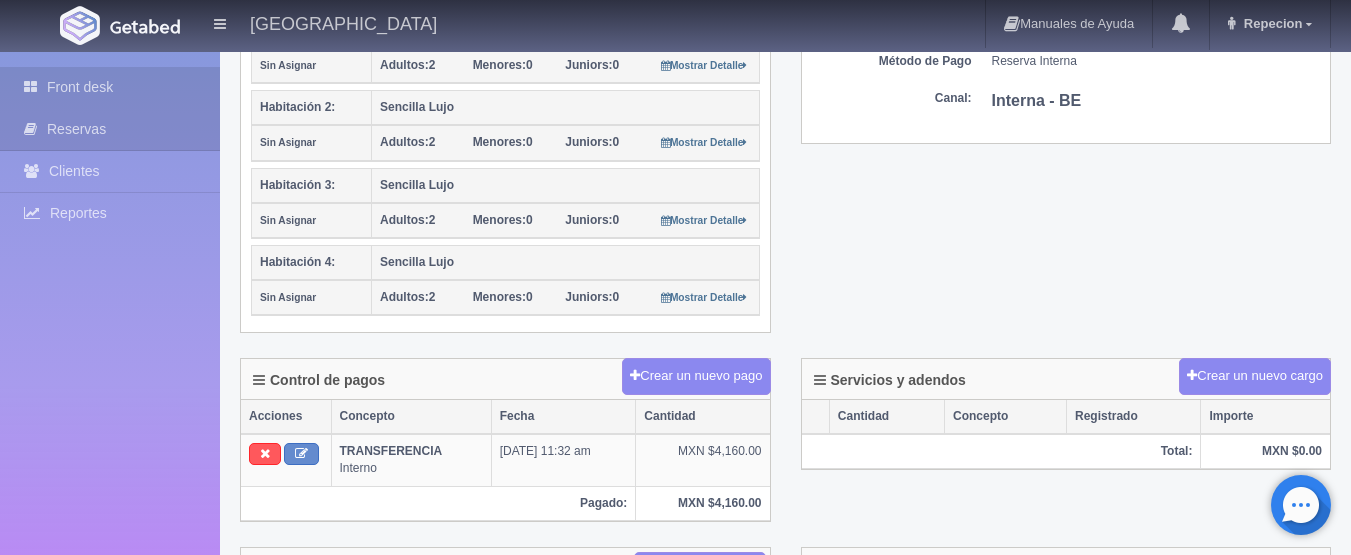 click on "Front desk" at bounding box center (110, 87) 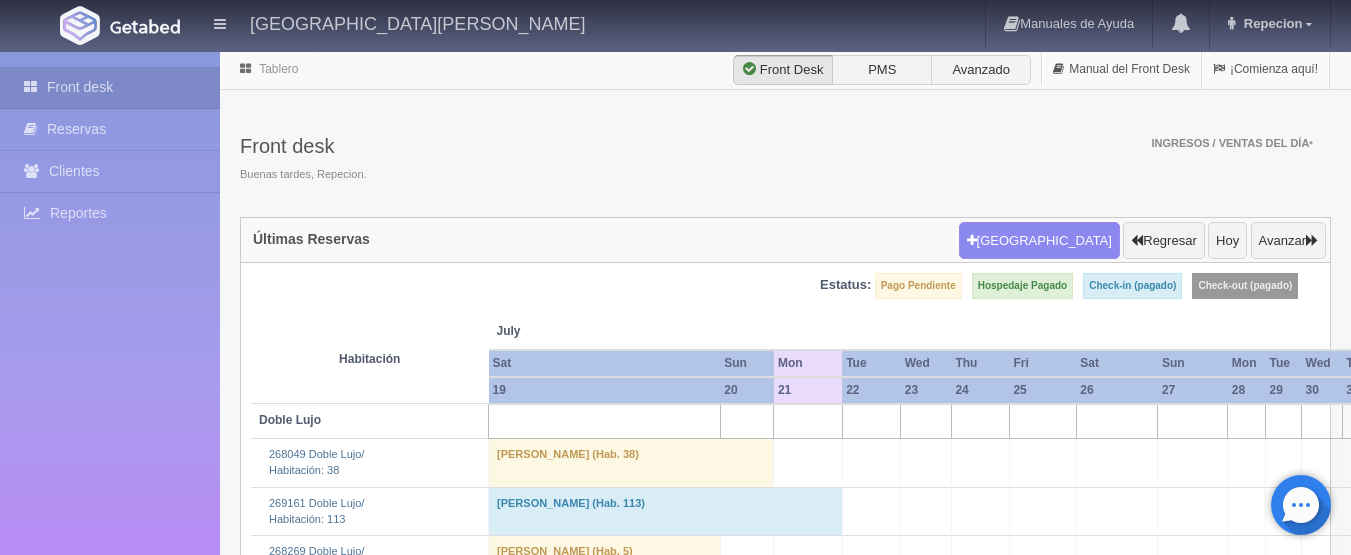 scroll, scrollTop: 0, scrollLeft: 0, axis: both 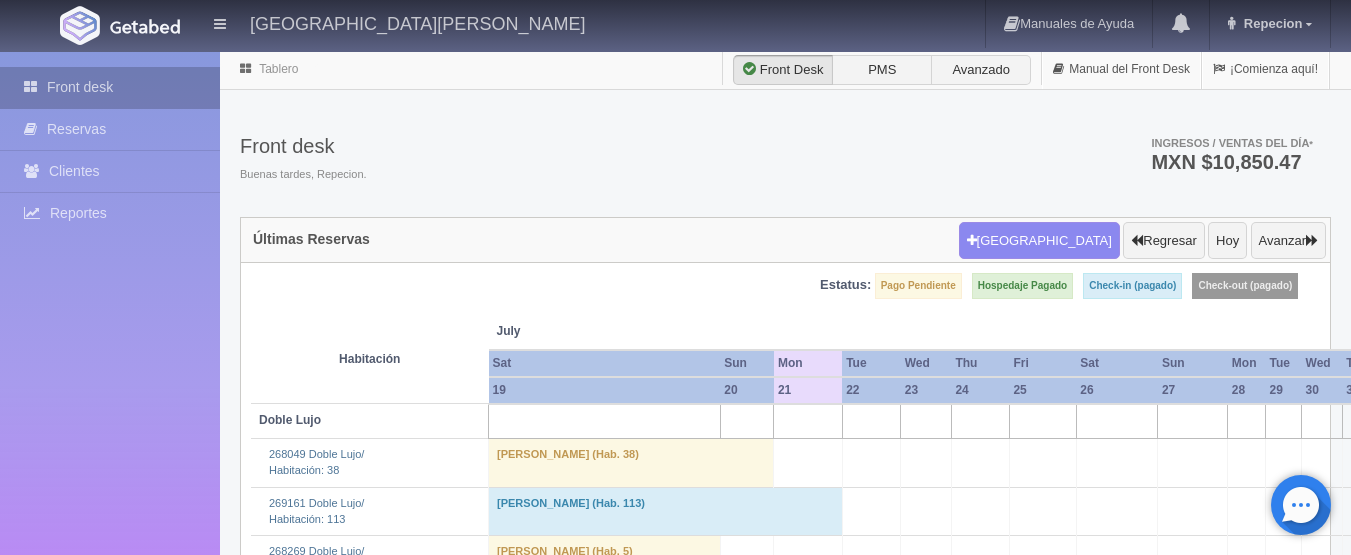click on "Front desk" at bounding box center (110, 87) 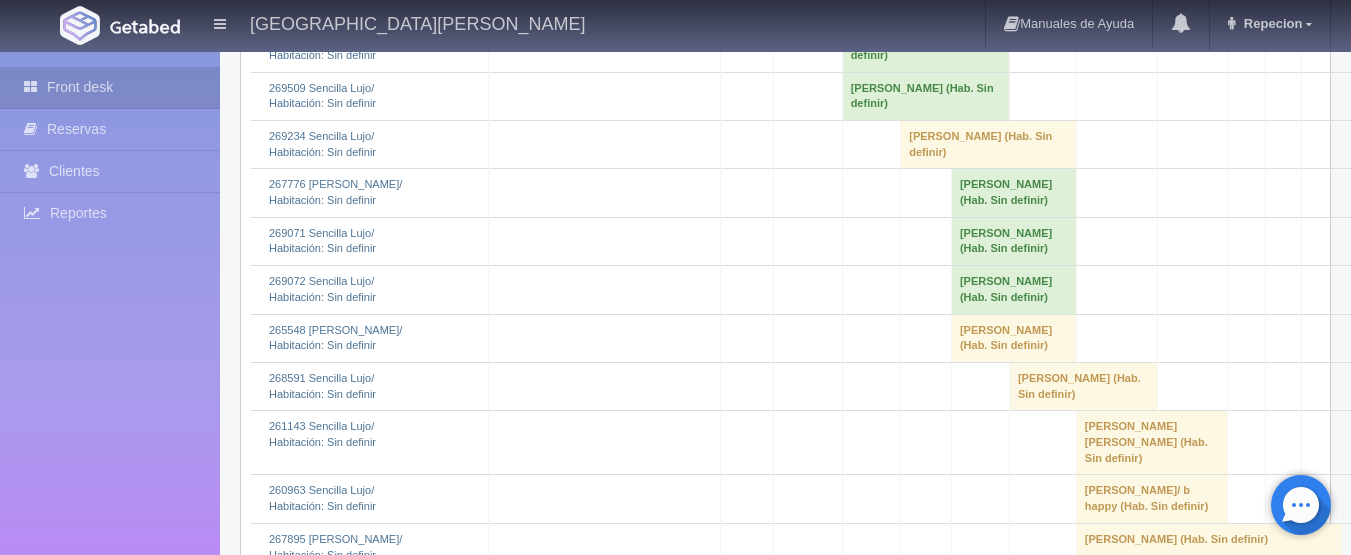 scroll, scrollTop: 4200, scrollLeft: 0, axis: vertical 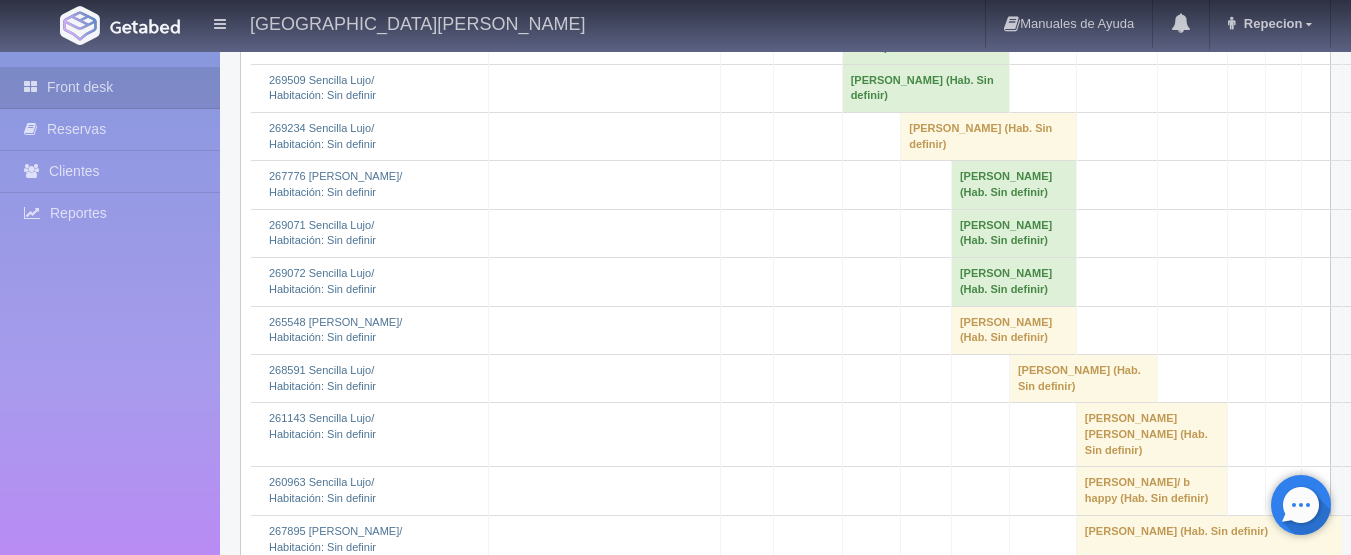 click on "[PERSON_NAME] 												(Hab. Sin definir)" at bounding box center (837, -170) 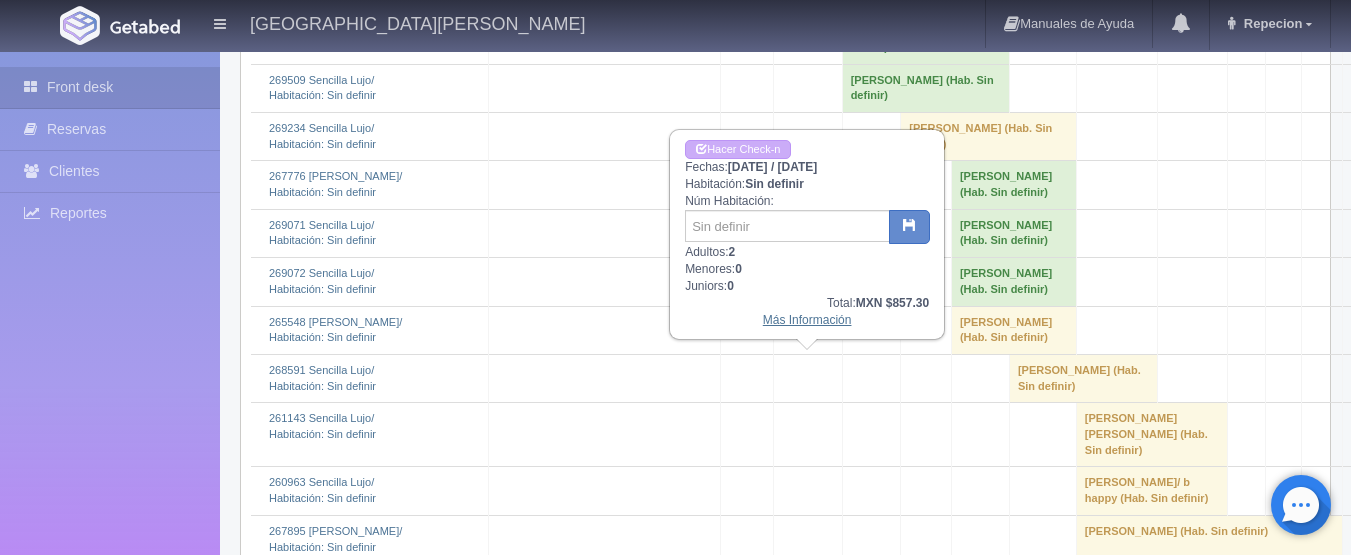 click on "Más Información" at bounding box center (807, 320) 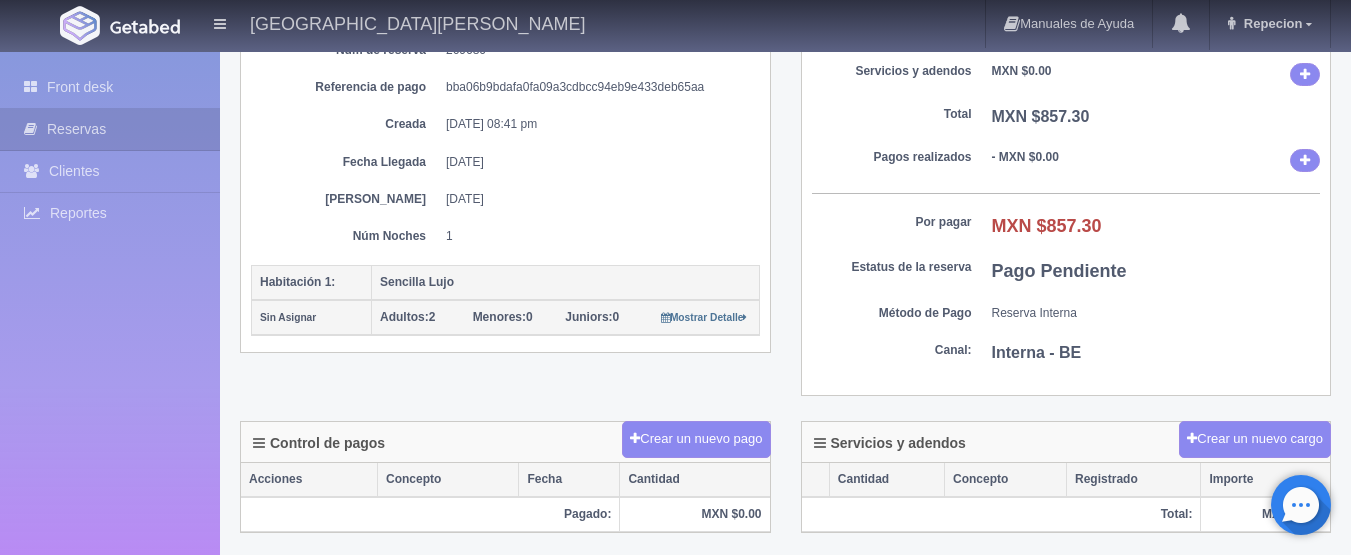 scroll, scrollTop: 191, scrollLeft: 0, axis: vertical 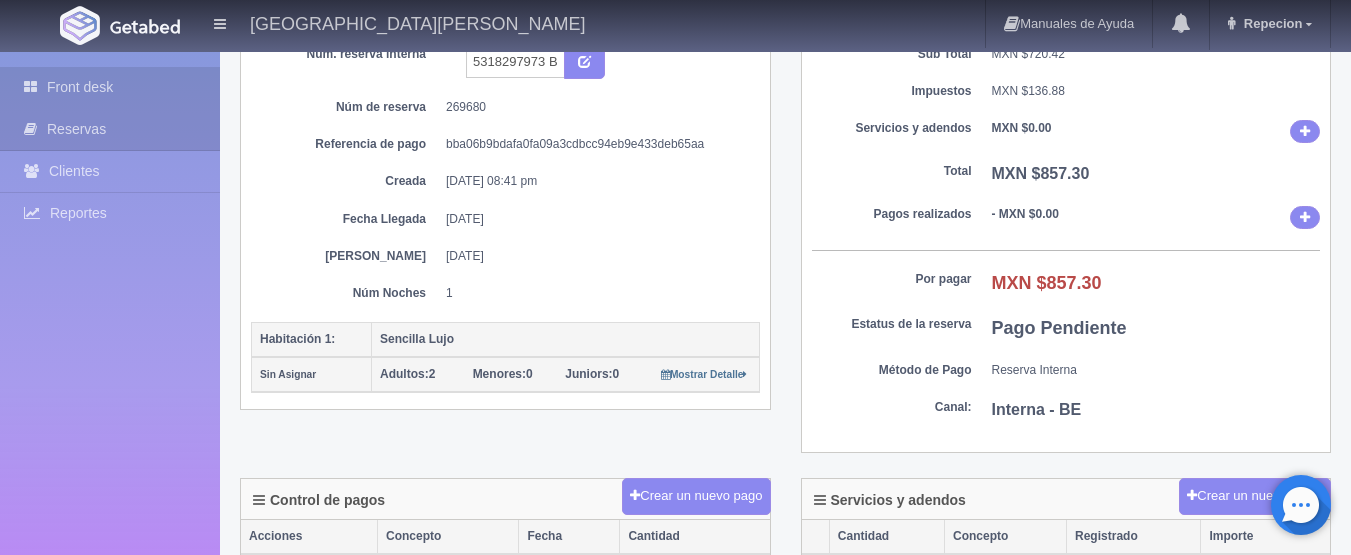 click on "Front desk" at bounding box center (110, 87) 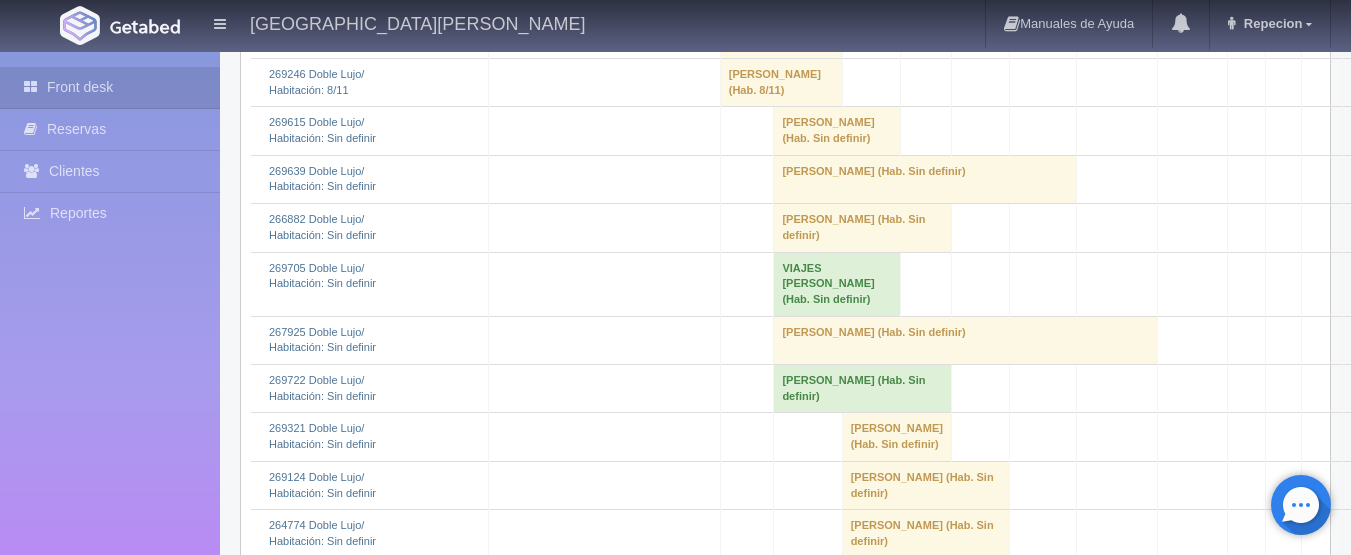 scroll, scrollTop: 1900, scrollLeft: 0, axis: vertical 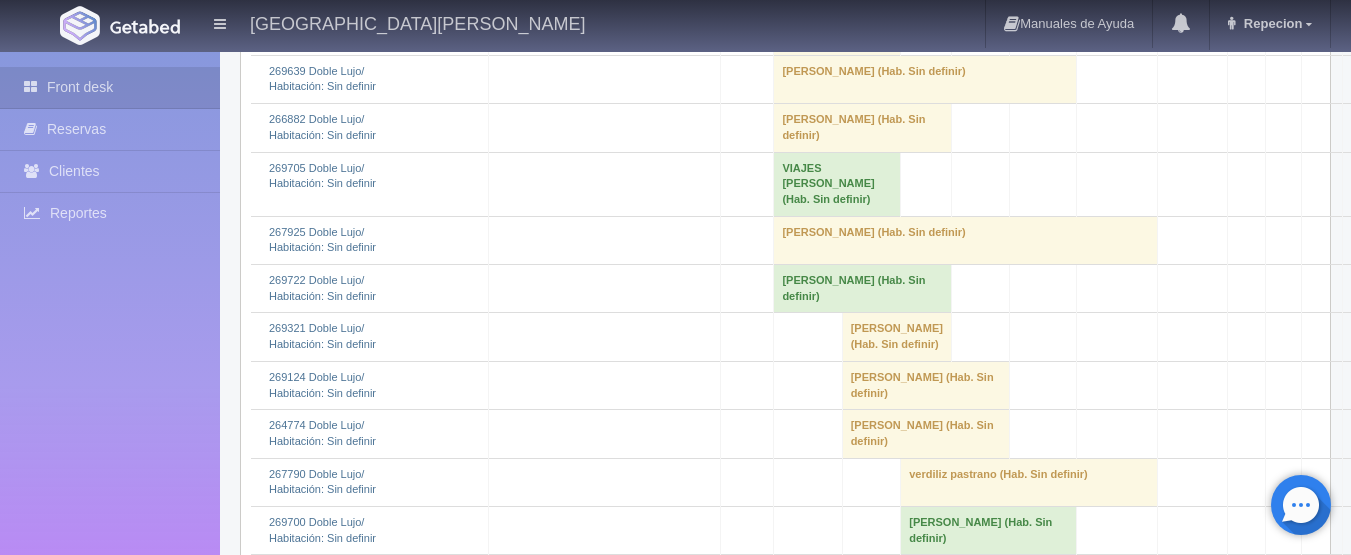 click on "[PERSON_NAME] 												(Hab. Sin definir)" at bounding box center (863, 289) 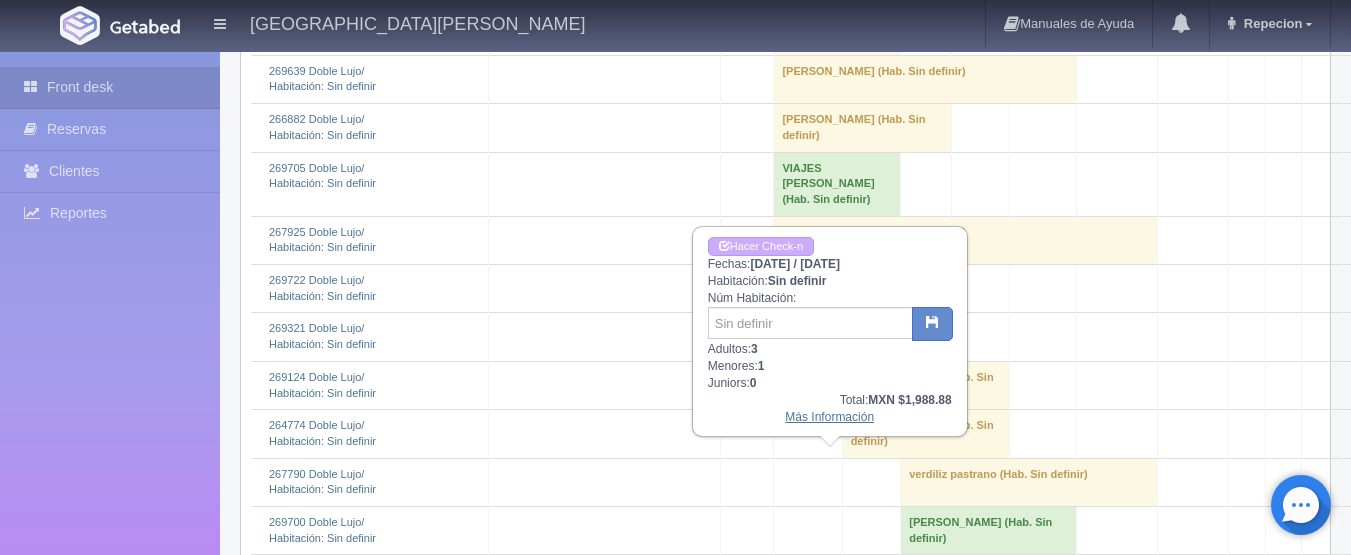 click on "Más Información" at bounding box center [829, 417] 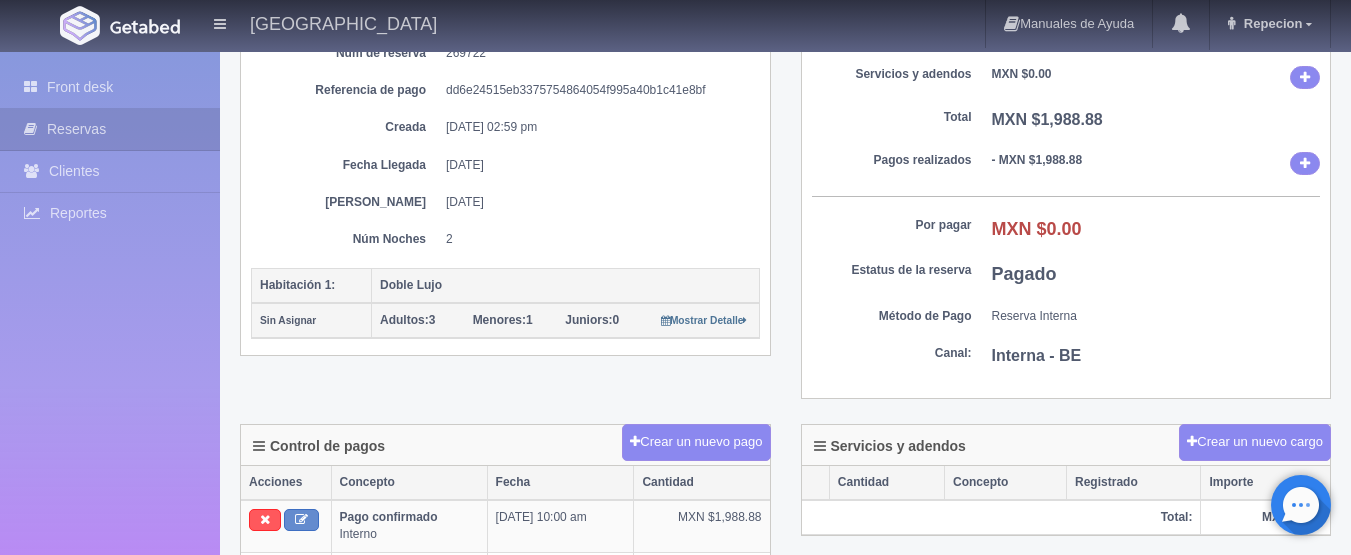 scroll, scrollTop: 300, scrollLeft: 0, axis: vertical 